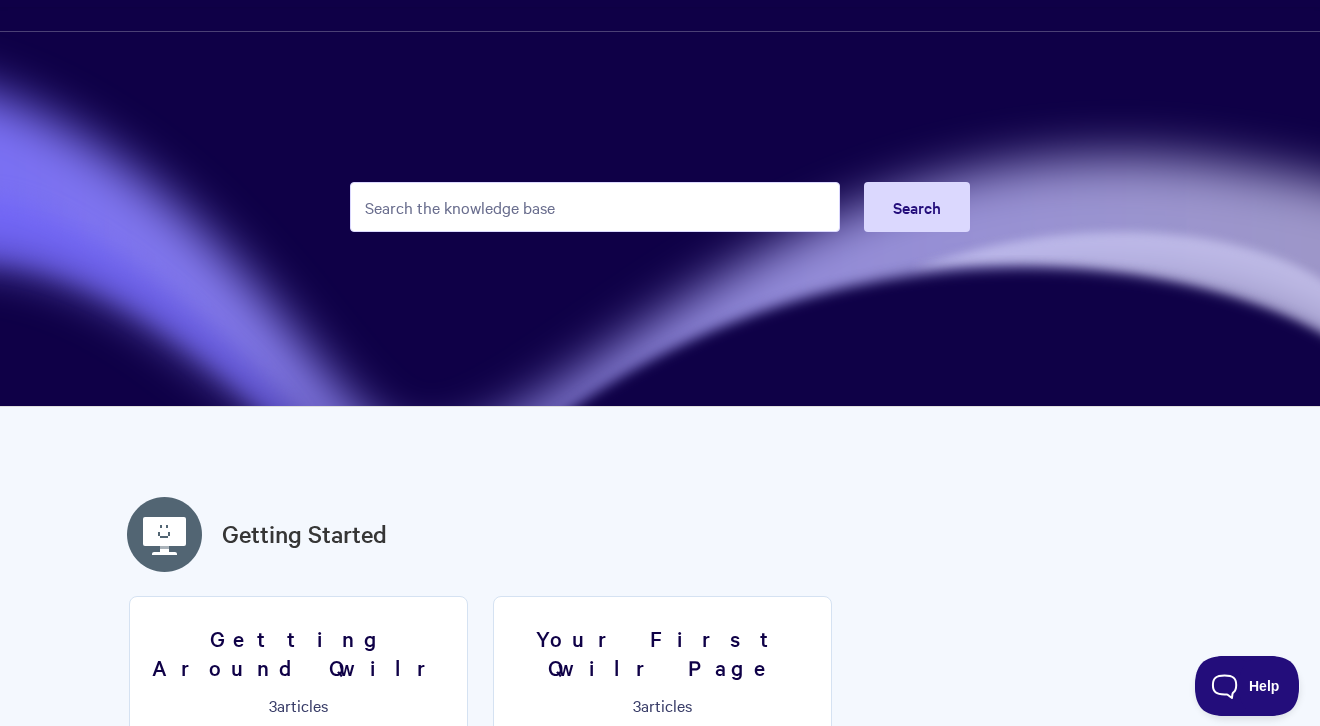 scroll, scrollTop: 0, scrollLeft: 0, axis: both 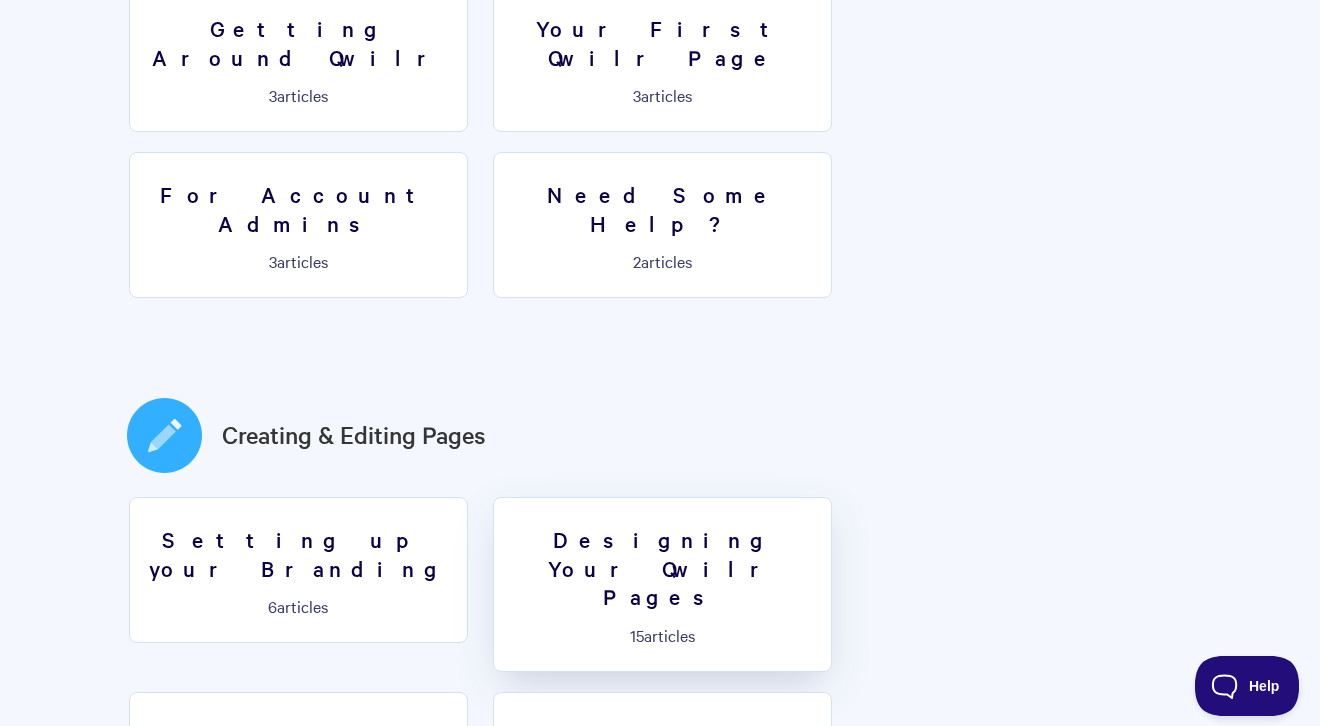 click on "Designing Your Qwilr Pages" at bounding box center [662, 568] 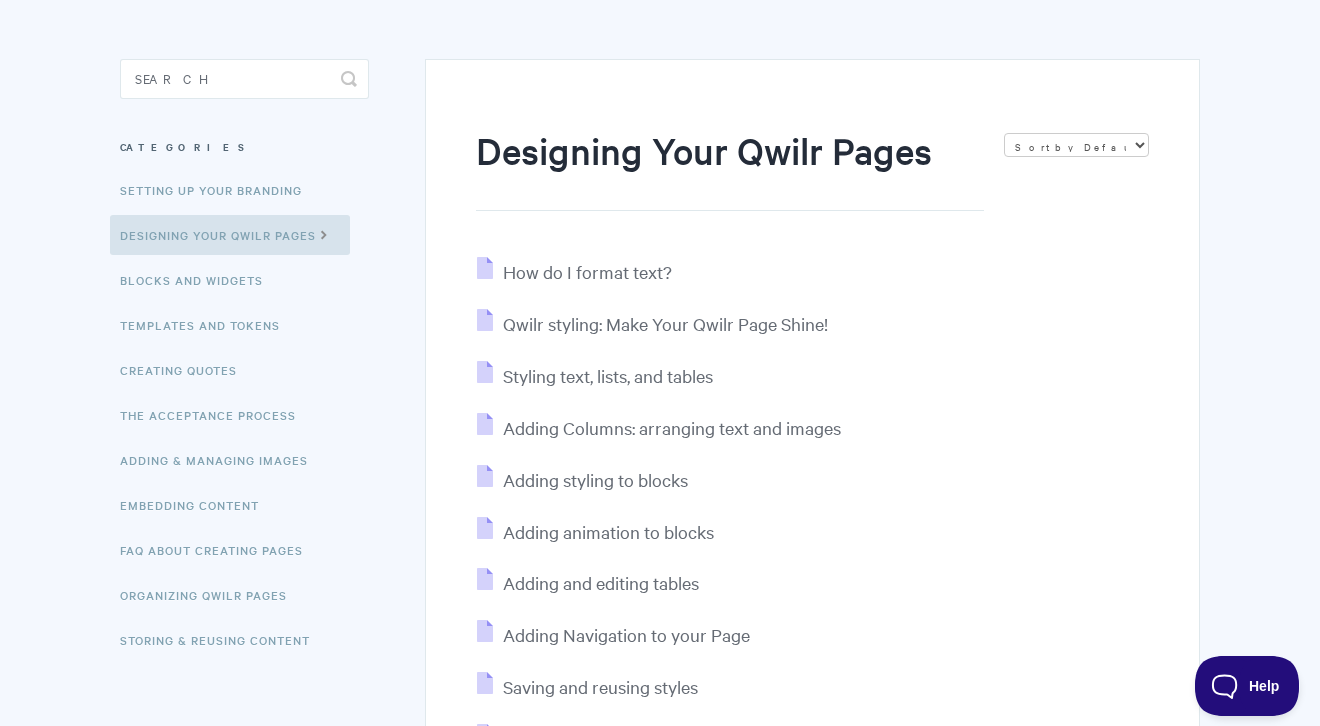 scroll, scrollTop: 142, scrollLeft: 0, axis: vertical 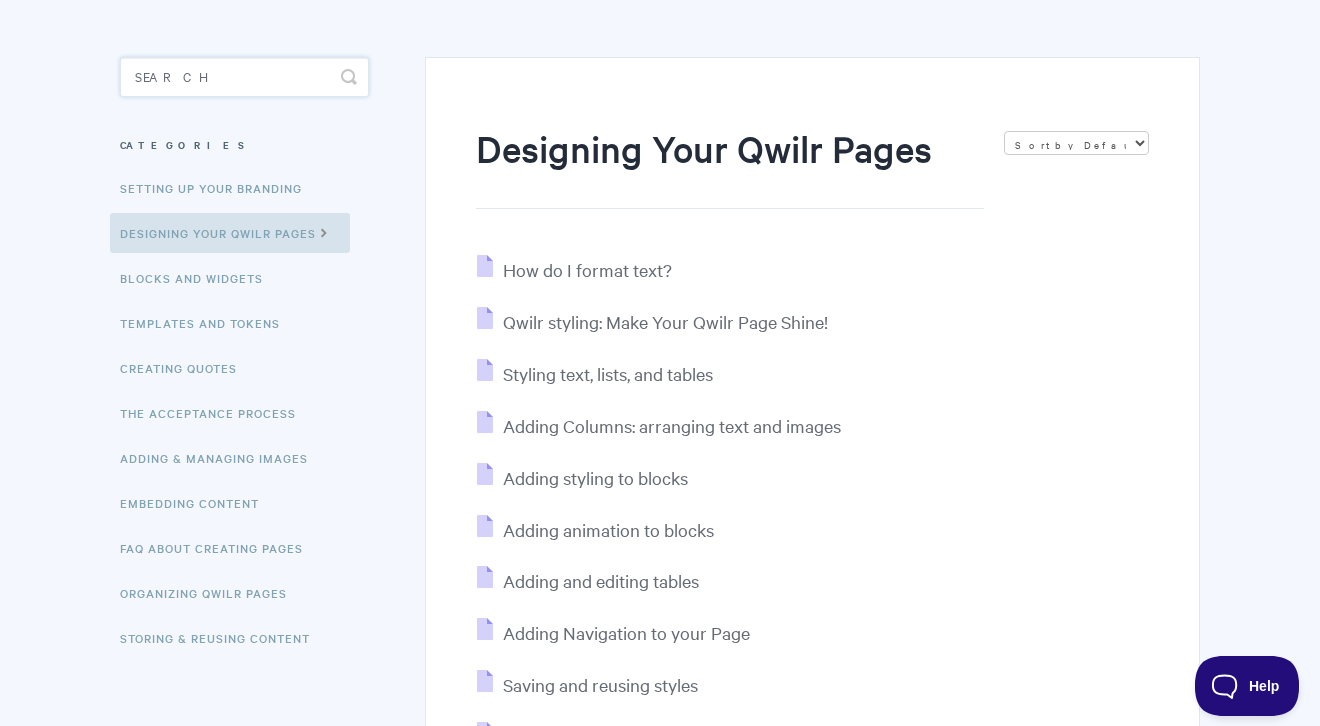 click at bounding box center (244, 77) 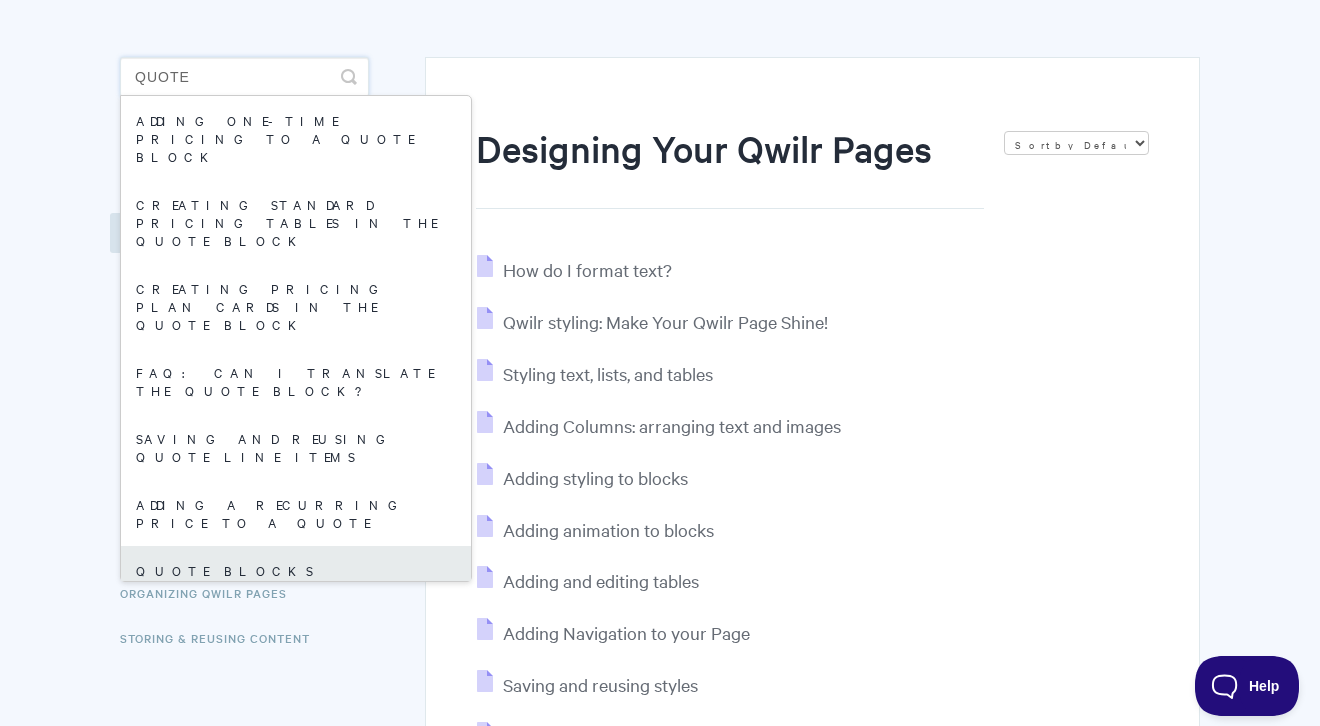 type on "quote" 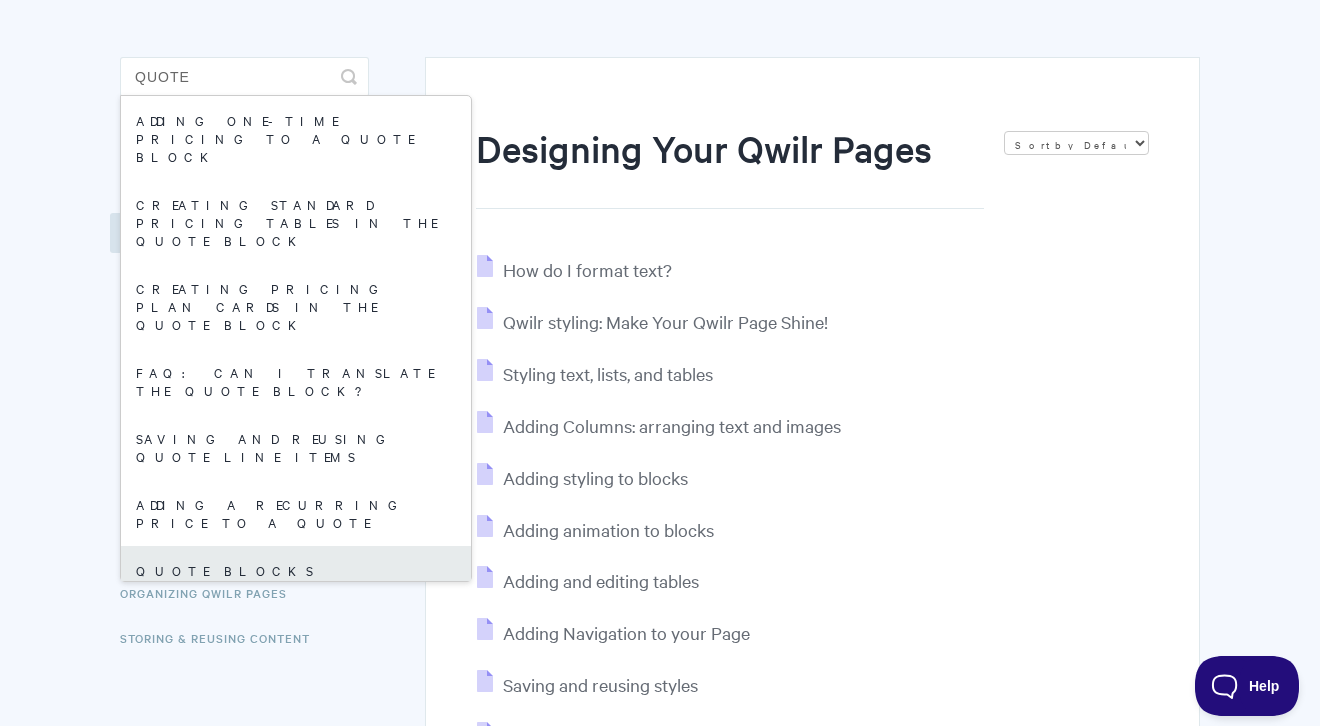 click on "Quote Blocks" at bounding box center (296, 570) 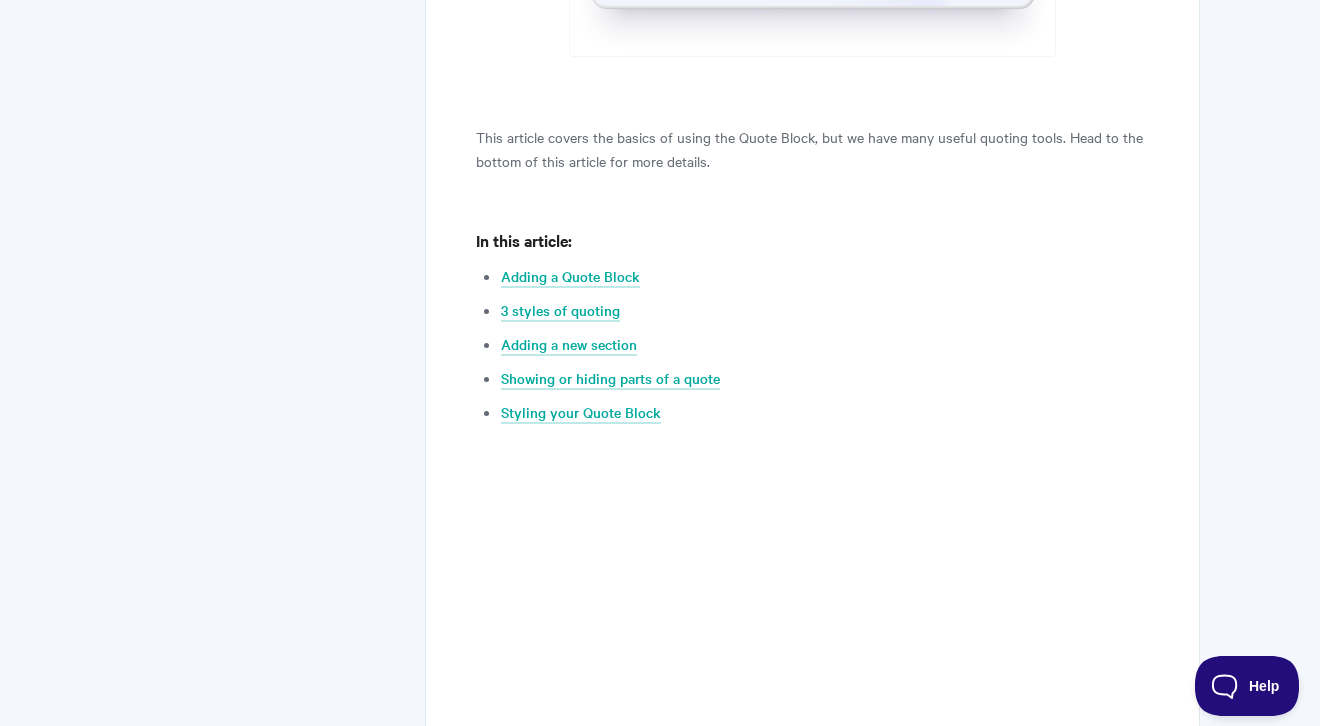scroll, scrollTop: 820, scrollLeft: 0, axis: vertical 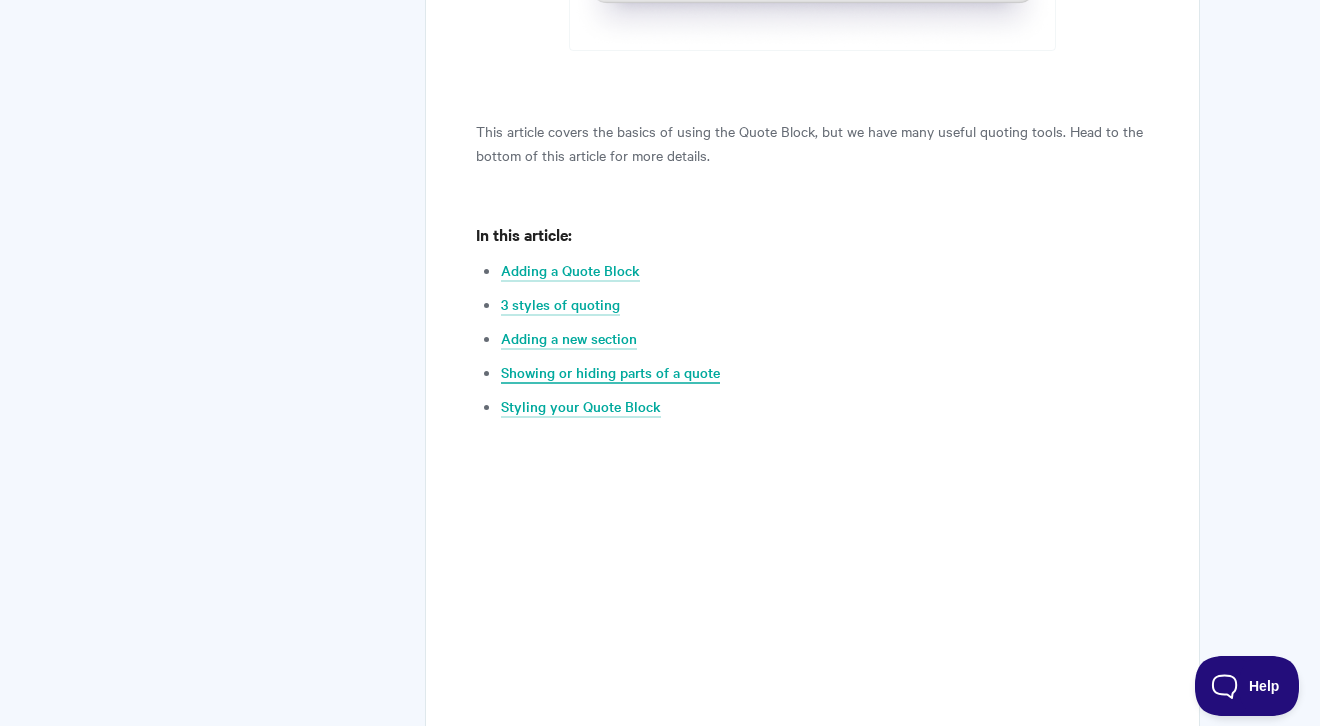 click on "Showing or hiding parts of a quote" at bounding box center [610, 373] 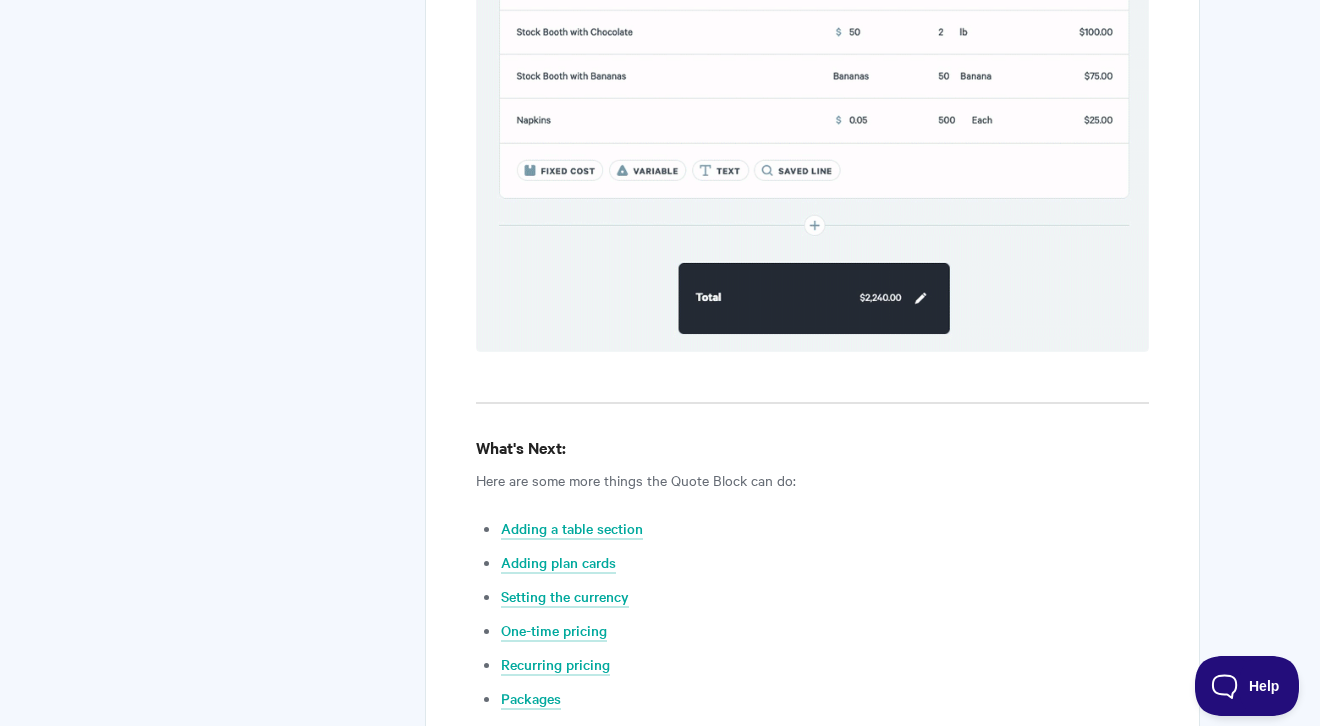 scroll, scrollTop: 7253, scrollLeft: 0, axis: vertical 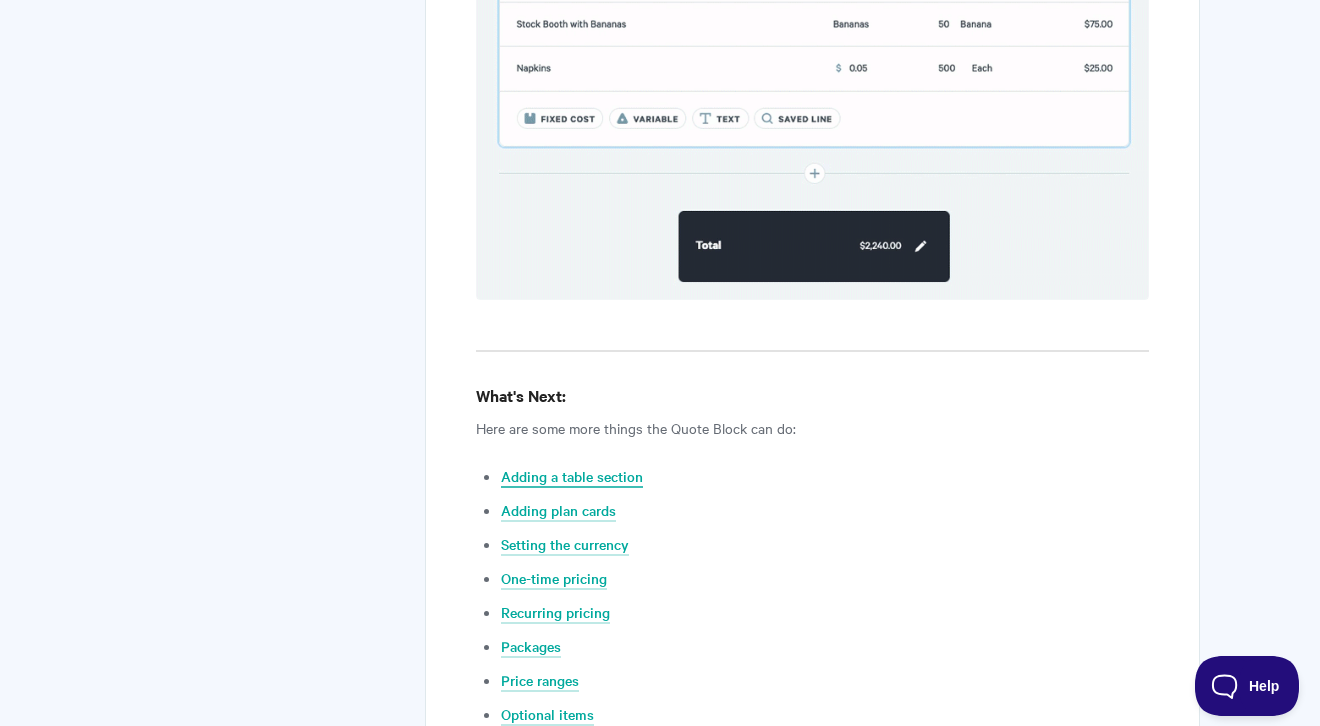 click on "Adding a table section" at bounding box center (572, 477) 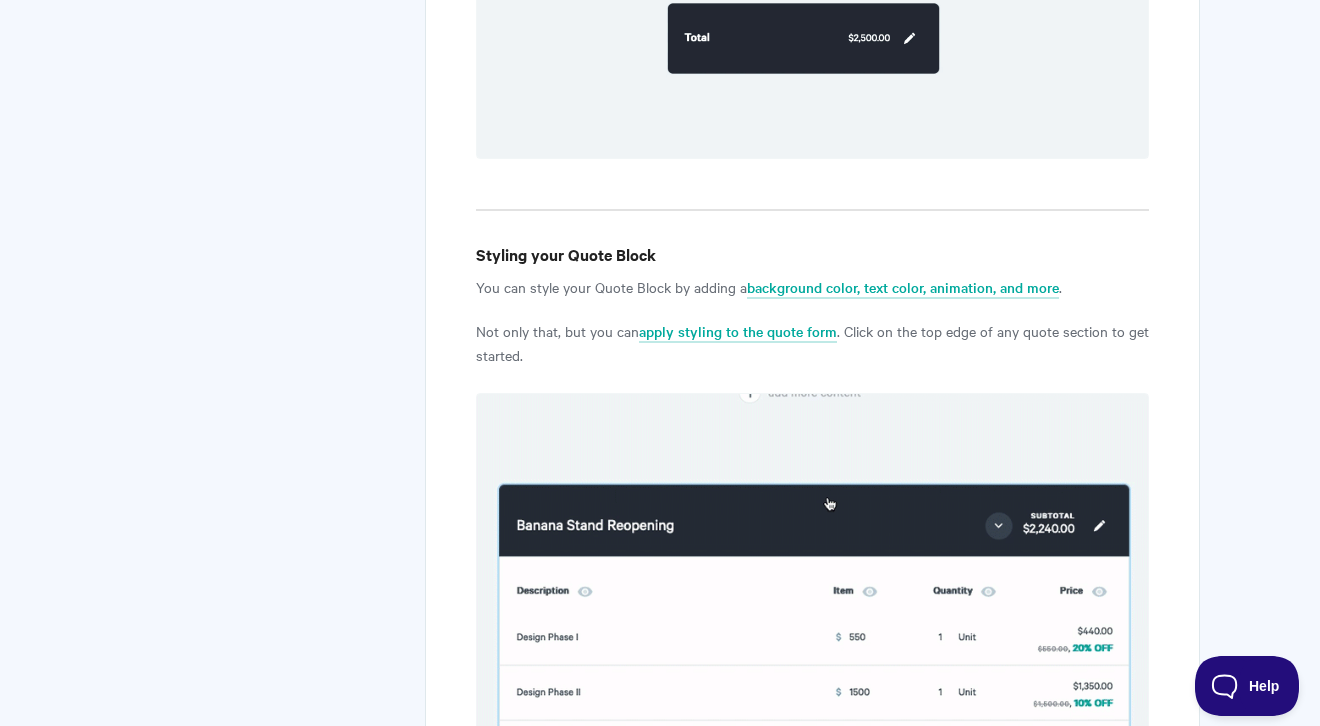 scroll, scrollTop: 6365, scrollLeft: 0, axis: vertical 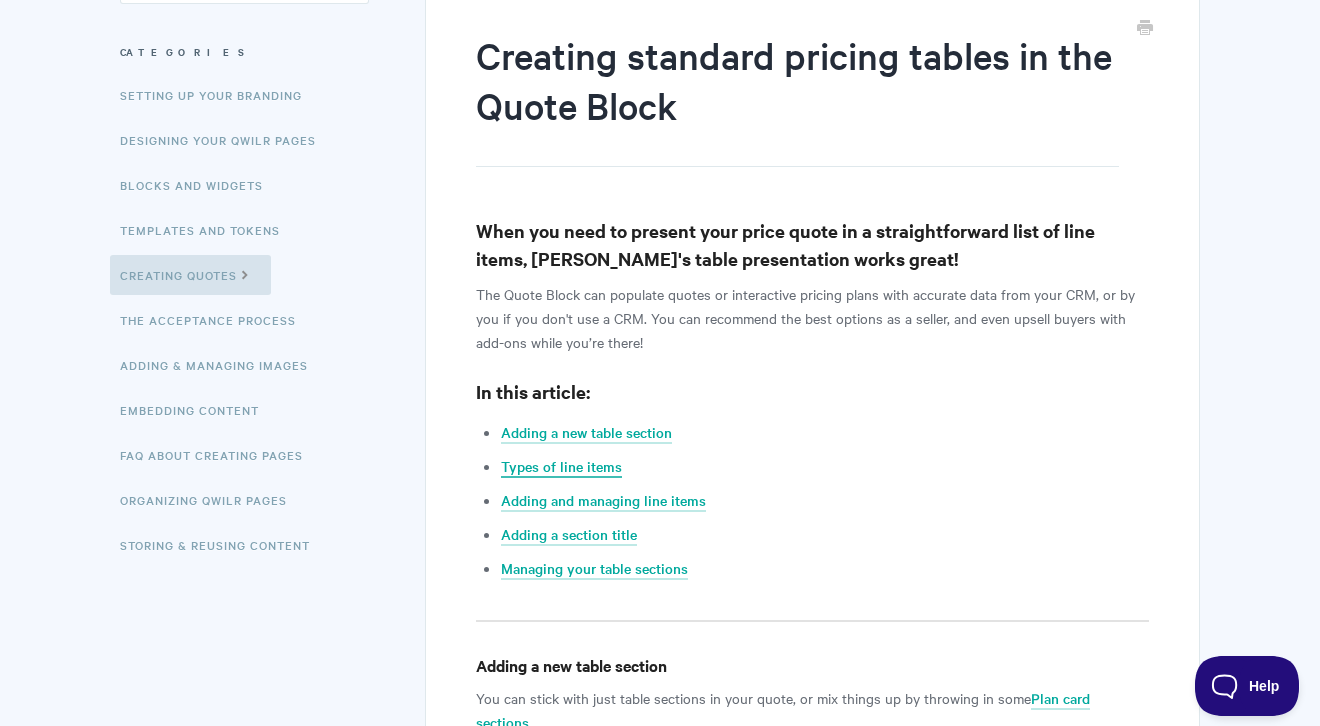 click on "Types of line items" at bounding box center (561, 467) 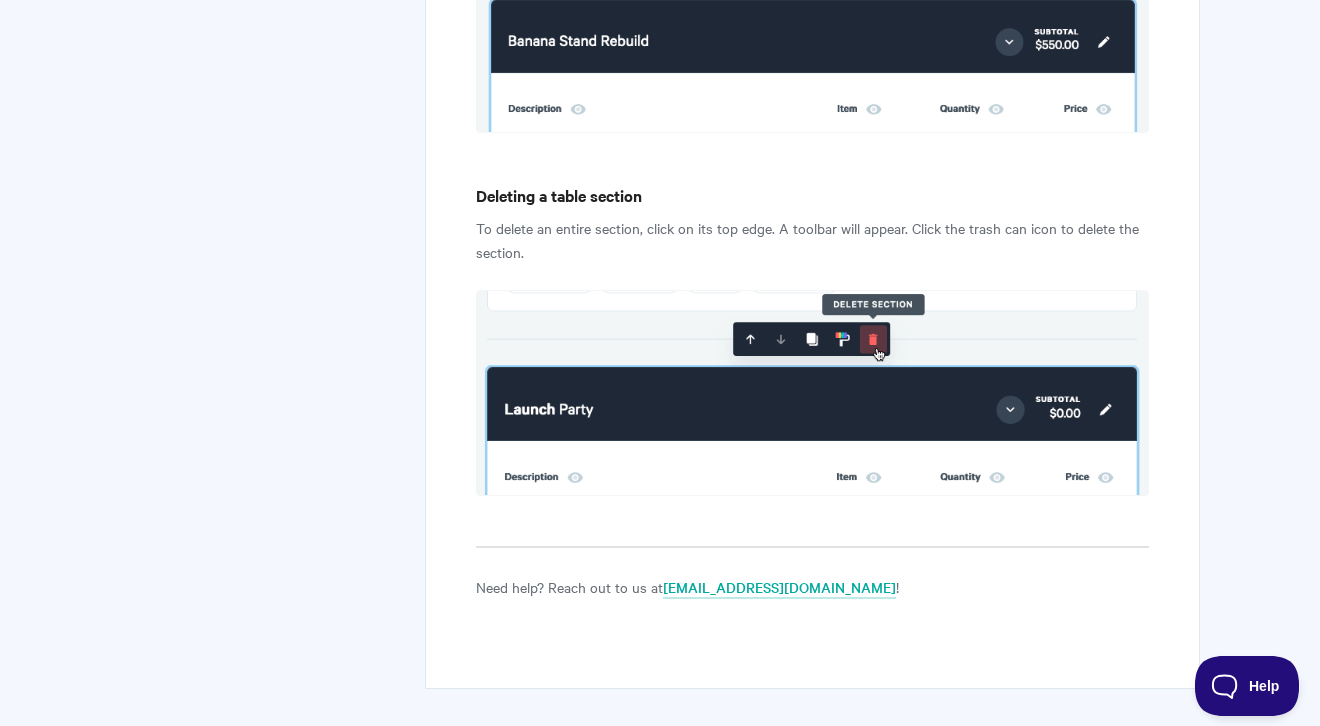 scroll, scrollTop: 6465, scrollLeft: 0, axis: vertical 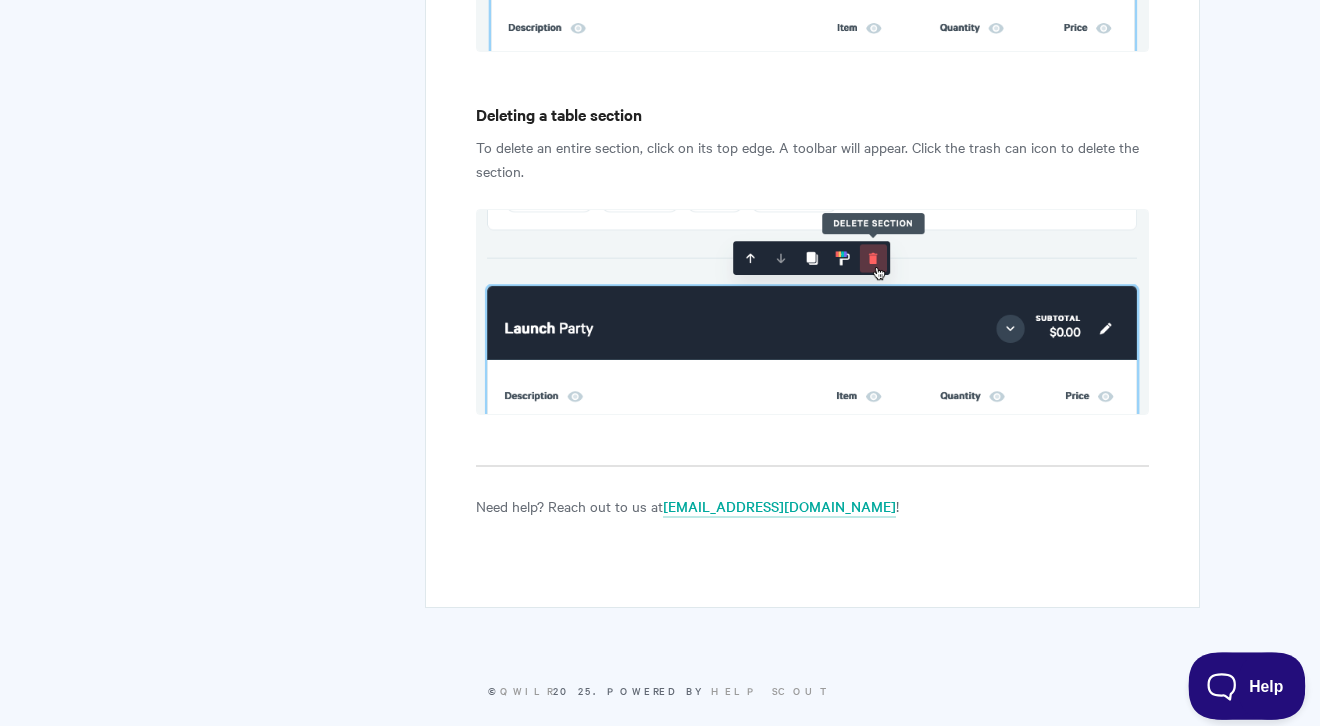 click on "Help" at bounding box center (1240, 682) 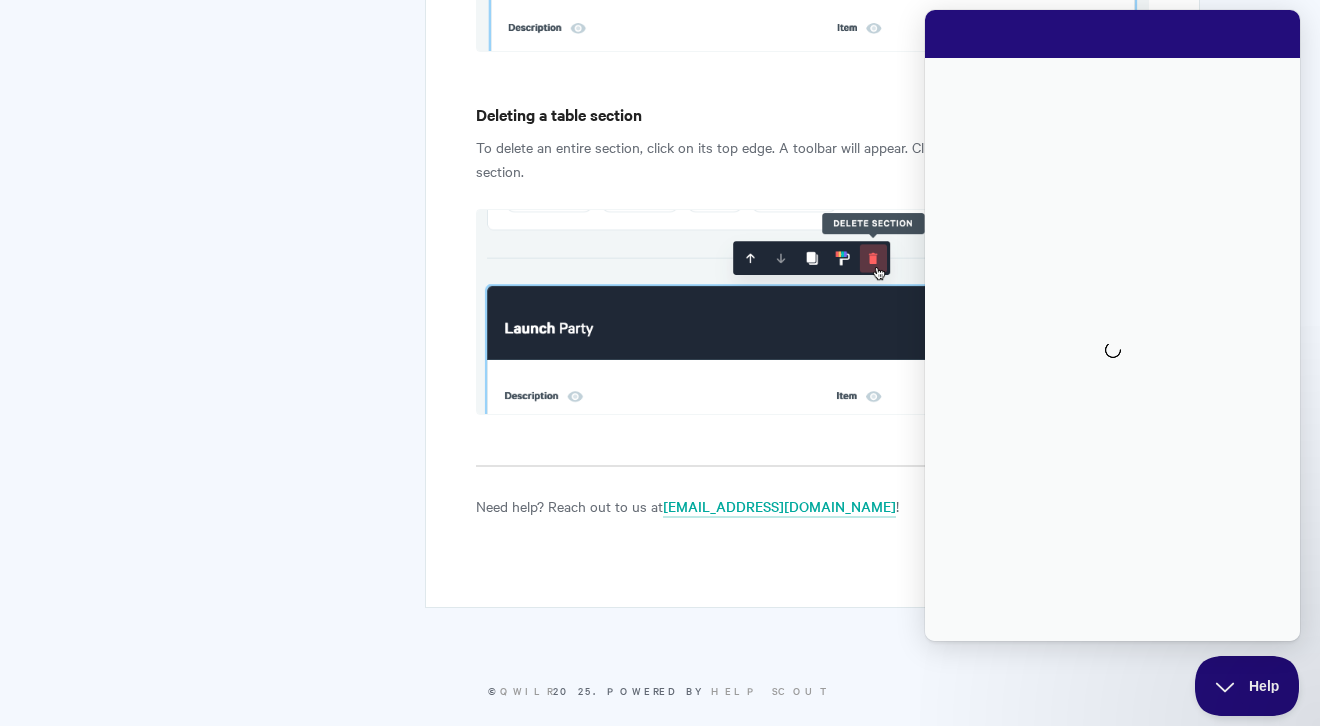 scroll, scrollTop: 0, scrollLeft: 0, axis: both 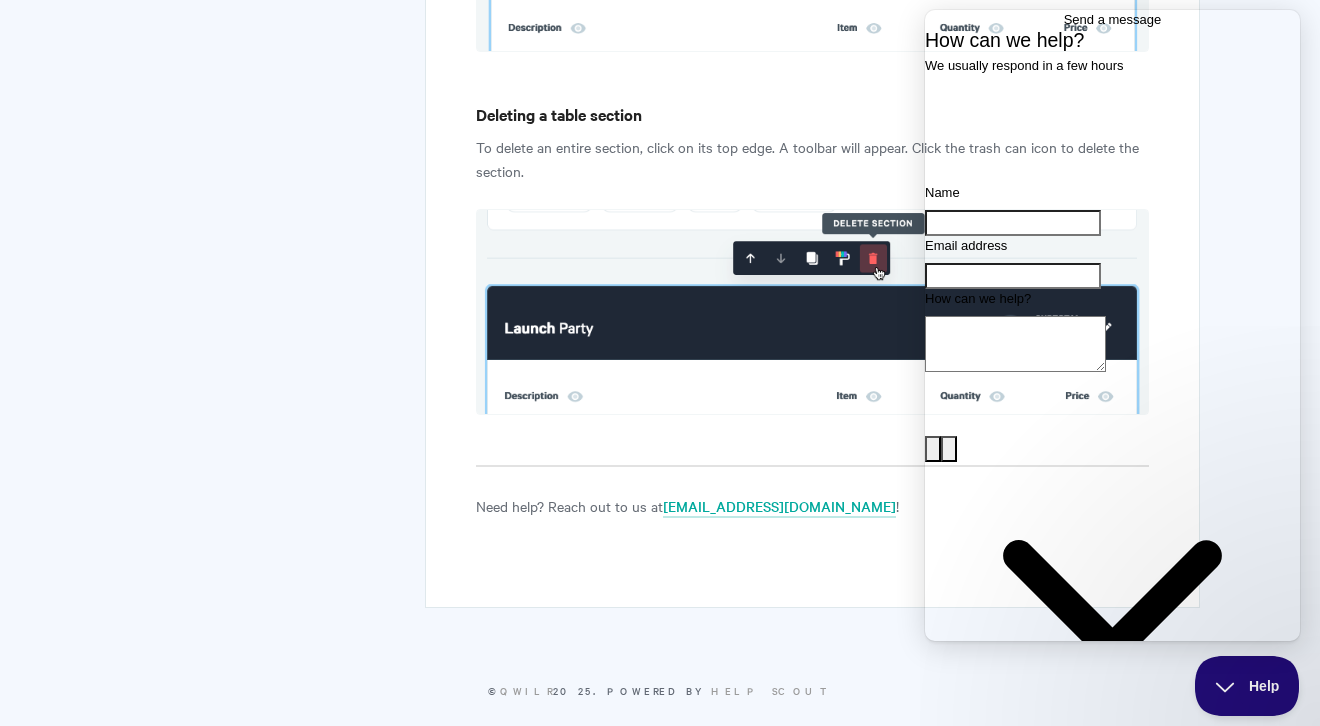 click on "Name" at bounding box center [1013, 223] 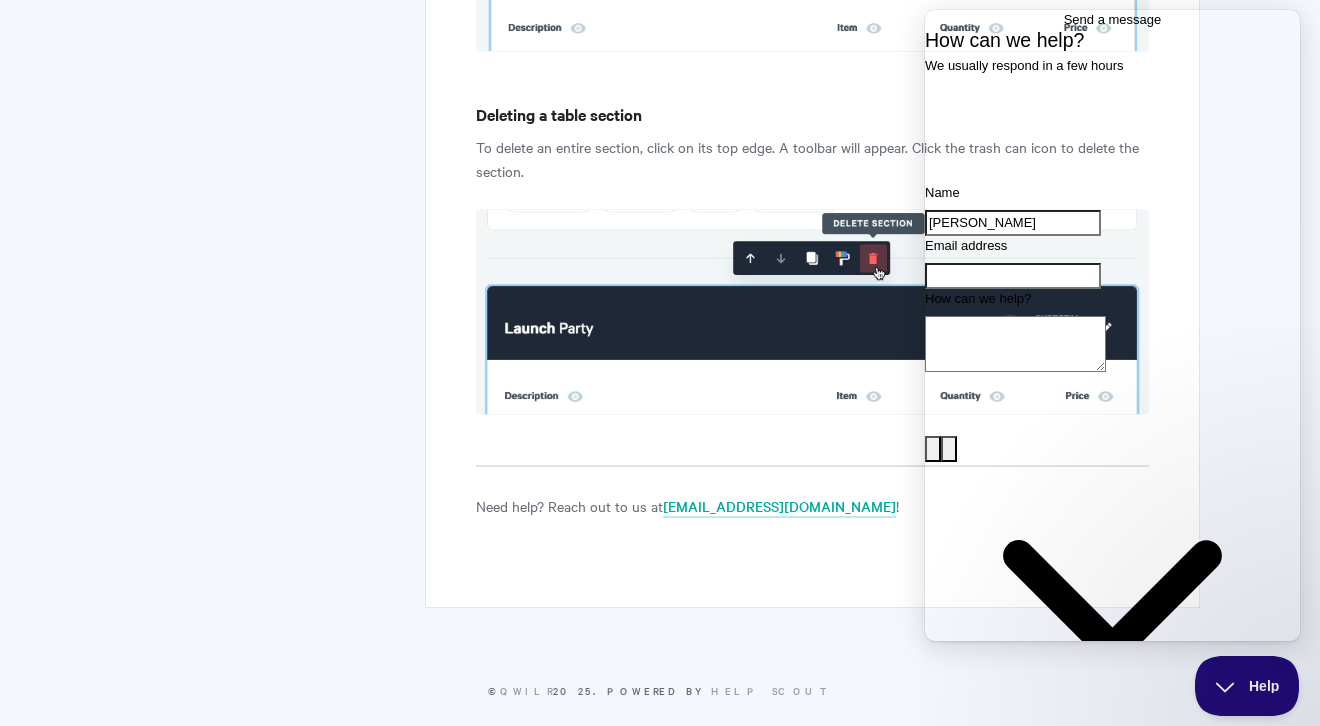 type on "[PERSON_NAME]" 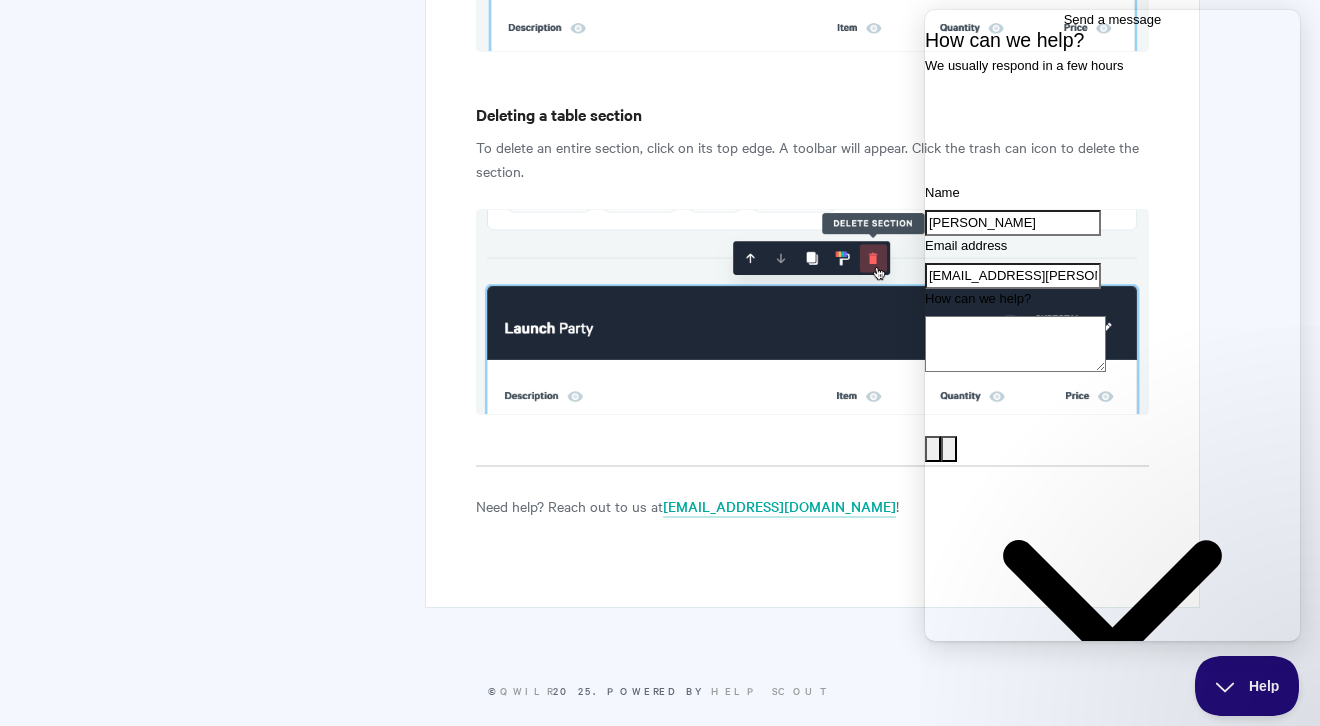 type on "[EMAIL_ADDRESS][PERSON_NAME][DOMAIN_NAME]" 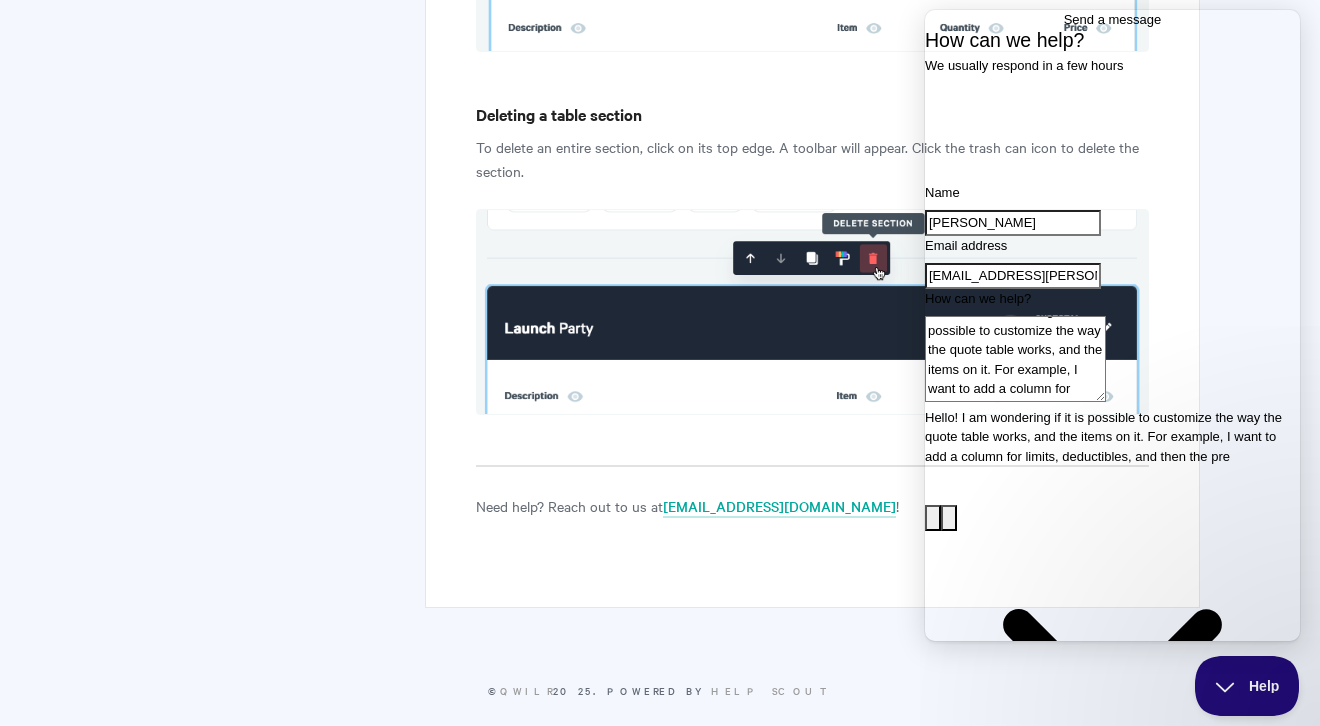 scroll, scrollTop: 23, scrollLeft: 0, axis: vertical 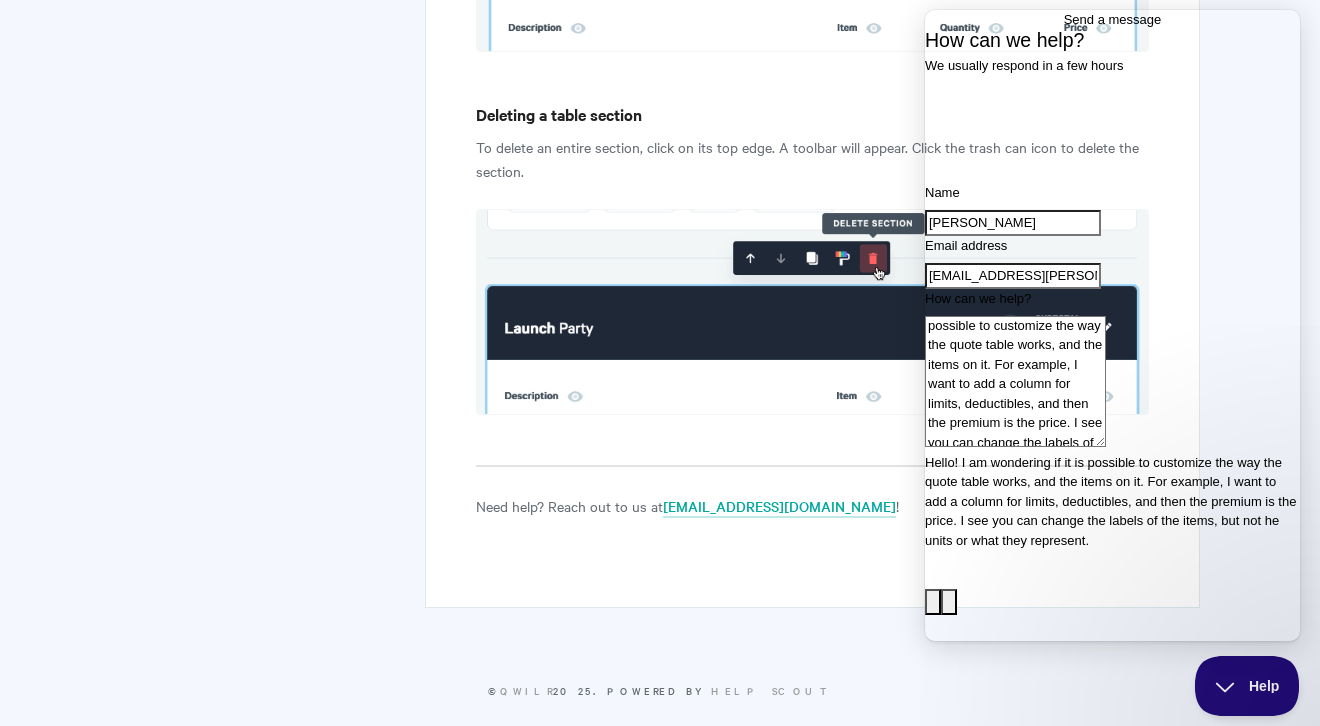 type on "Hello! I am wondering if it is possible to customize the way the quote table works, and the items on it. For example, I want to add a column for limits, deductibles, and then the premium is the price. I see you can change the labels of the items, but not he units or what they represent." 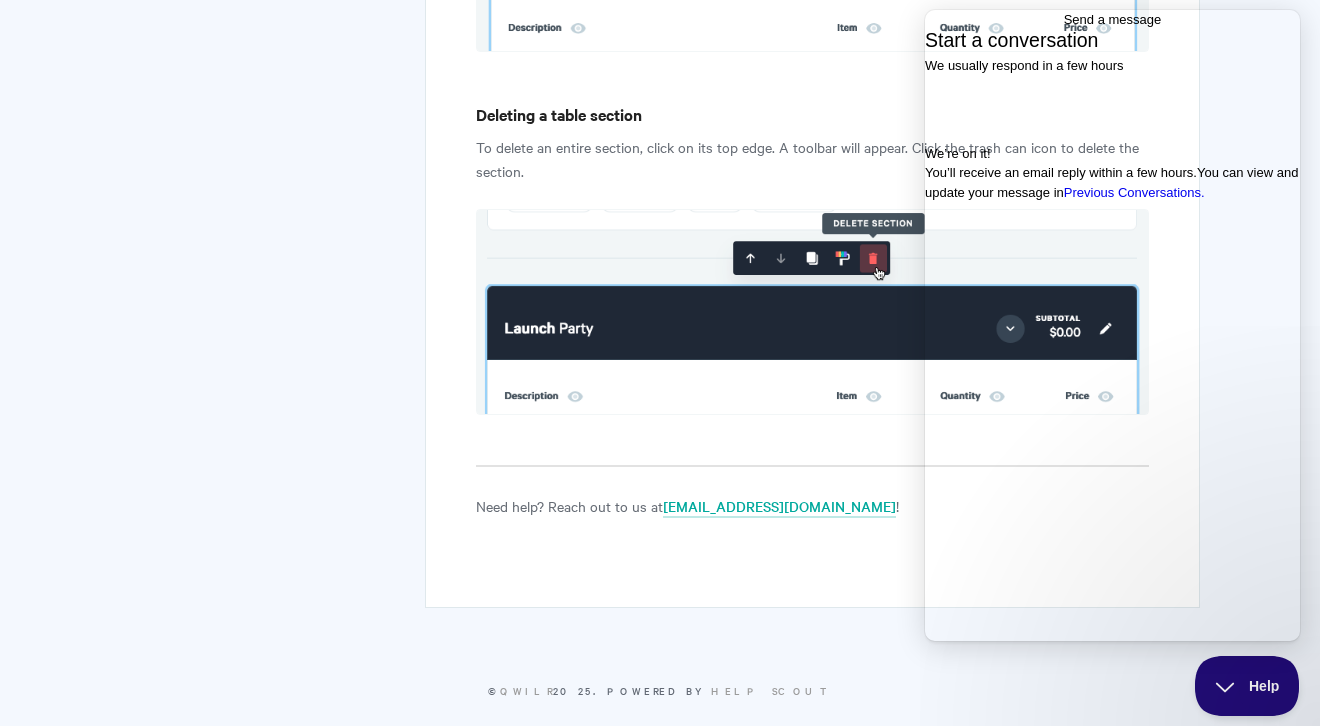 click on "Creating standard pricing tables in the Quote Block
When you need to present your price quote in a straightforward list of line items, [PERSON_NAME]'s table presentation works great!
The Quote Block can populate quotes or interactive pricing plans with accurate data from your CRM, or by you if you don't use a CRM. You can recommend the best options as a seller, and even upsell buyers with add-ons while you’re there!
In this article:
Adding a new table section
Types of line items
Adding and managing line items
Adding a section title
Managing your table sections
Adding a new table section
You can stick with just table sections in your quote, or mix things up by throwing in some  Plan card sections .
To add a new table section to a quote, click the + icon near the bottom. Then choose  Table .
here .
Types of line items
Fixed Cost:
Variable :
Text:" at bounding box center (660, -2855) 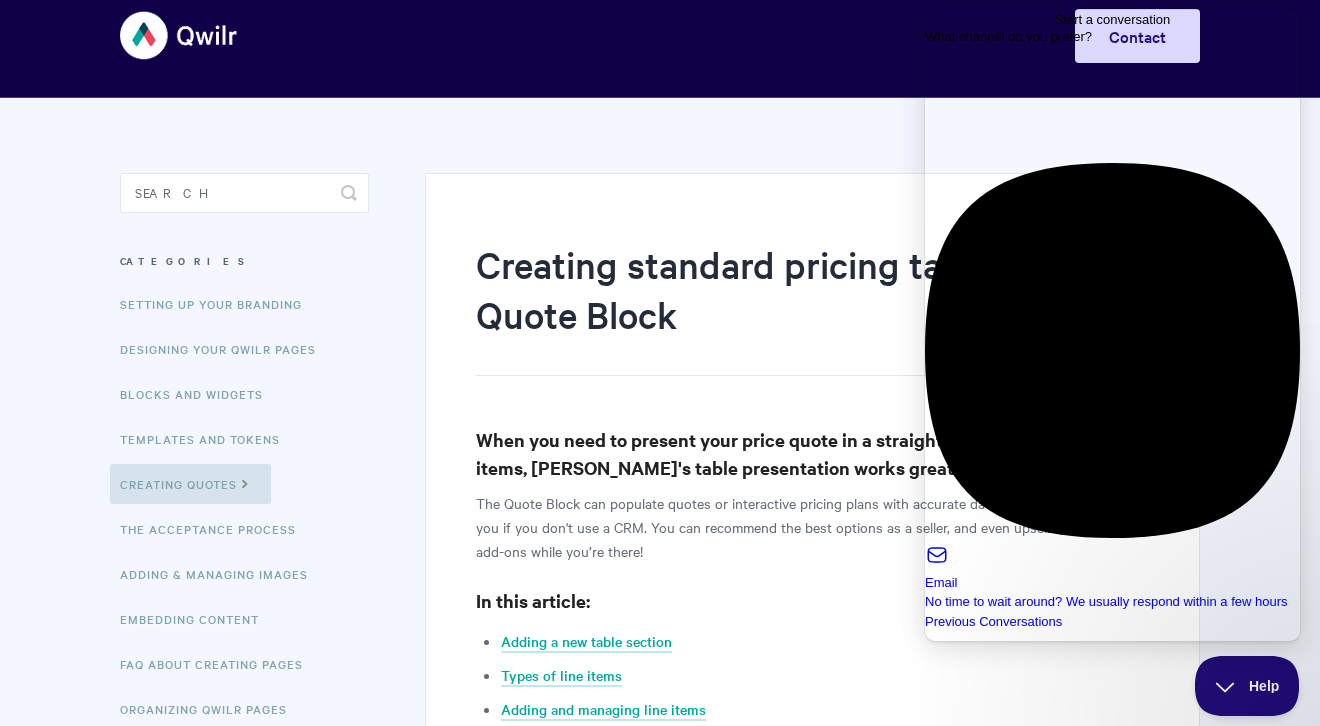 scroll, scrollTop: 0, scrollLeft: 0, axis: both 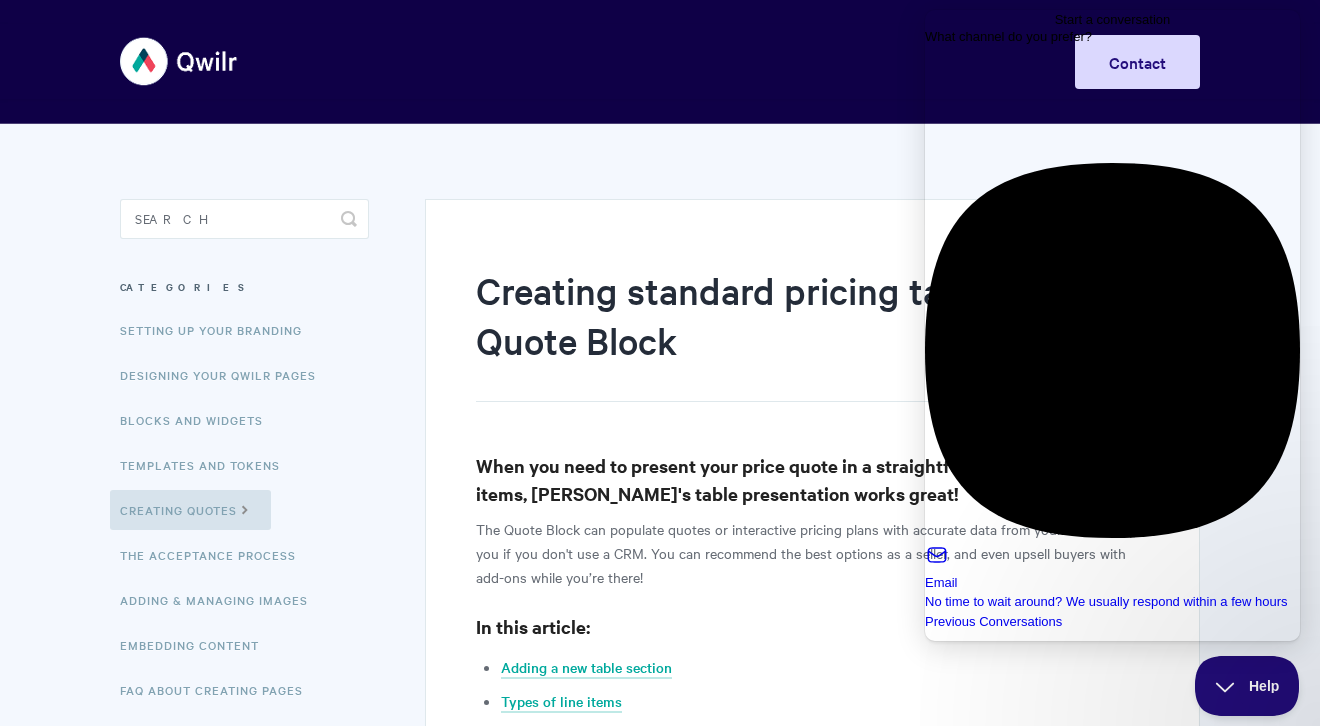 click on "Toggle Navigation
Home
Getting Started
Creating & Editing Pages
Sharing & Analyzing Pages
Integrations
Account Management & Billing
Troubleshooting
Qwilr Springboard   Contact
Contact" at bounding box center (660, 61) 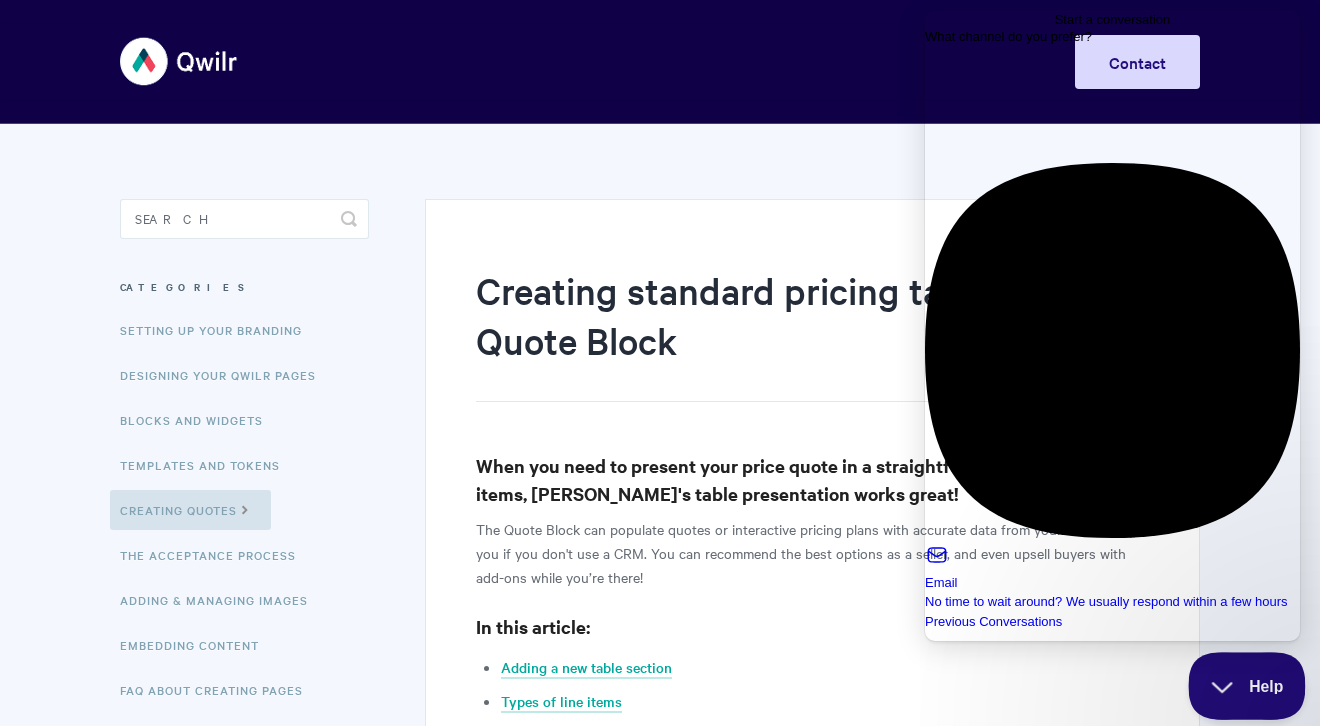 click on "Help" at bounding box center [1240, 682] 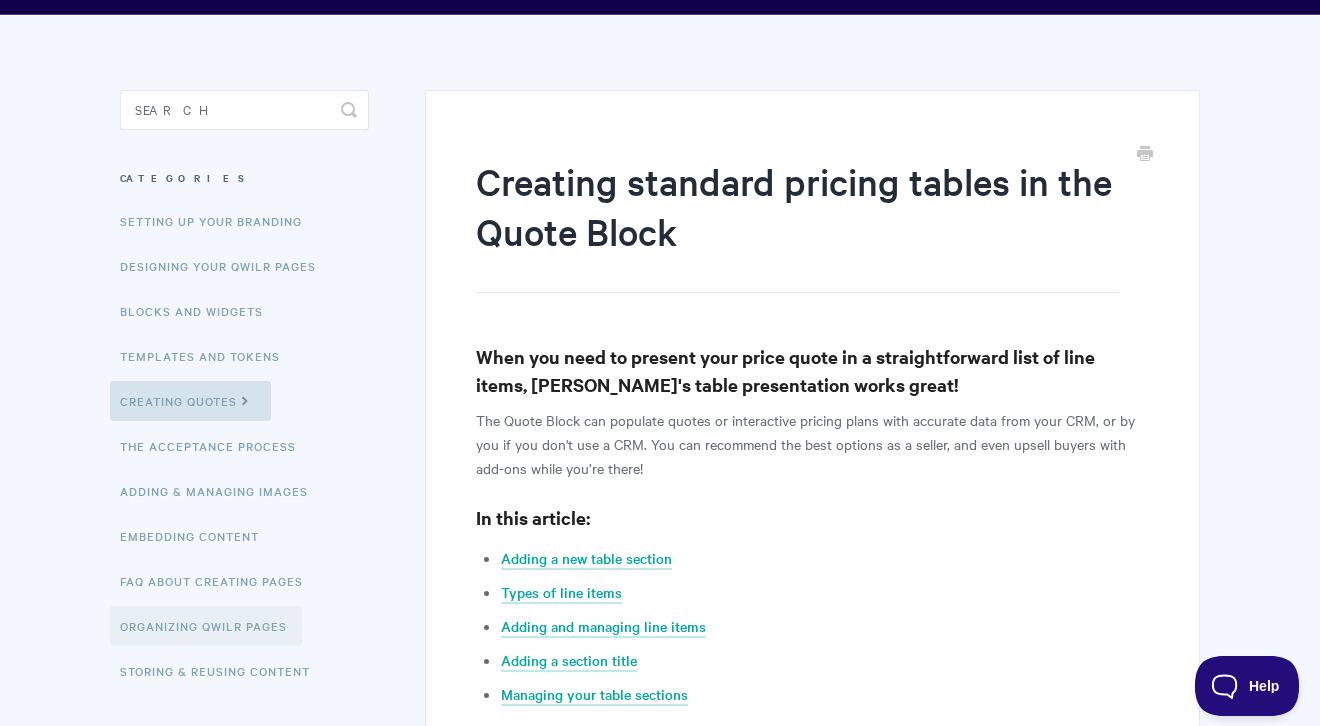 scroll, scrollTop: 78, scrollLeft: 0, axis: vertical 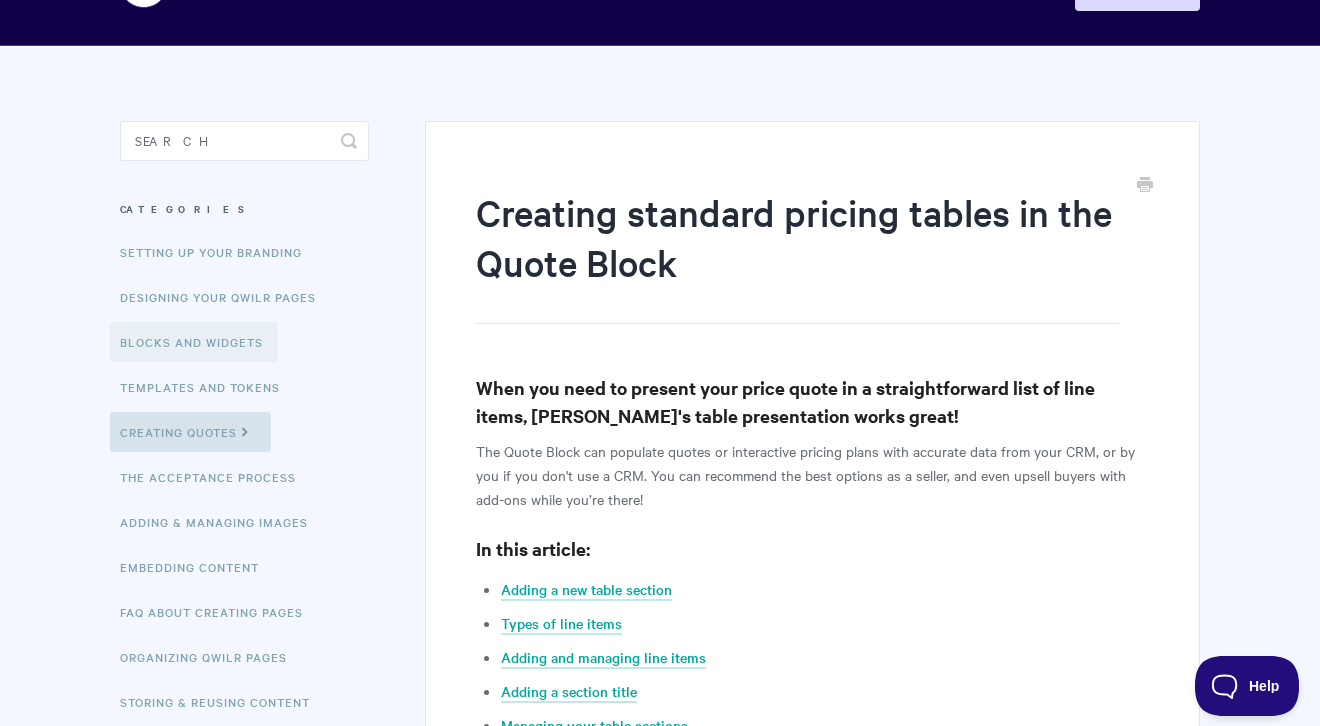 click on "Blocks and Widgets" at bounding box center [194, 342] 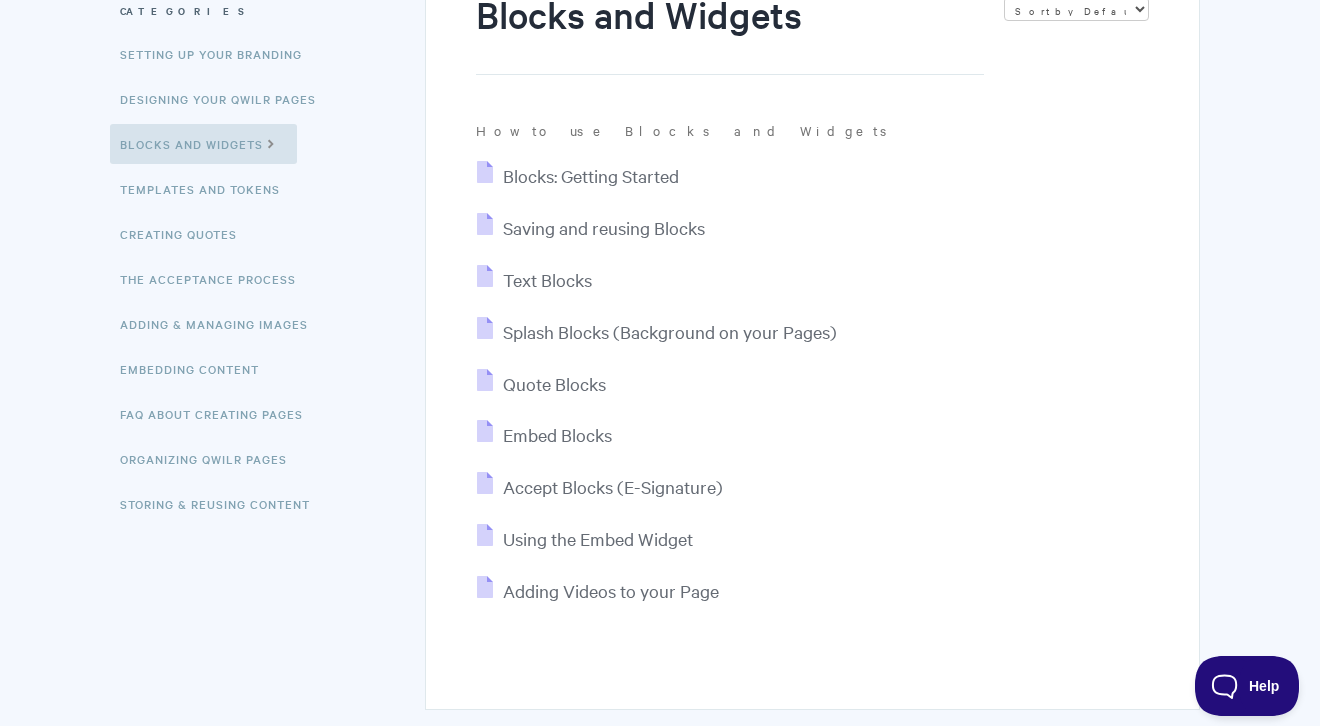 scroll, scrollTop: 279, scrollLeft: 0, axis: vertical 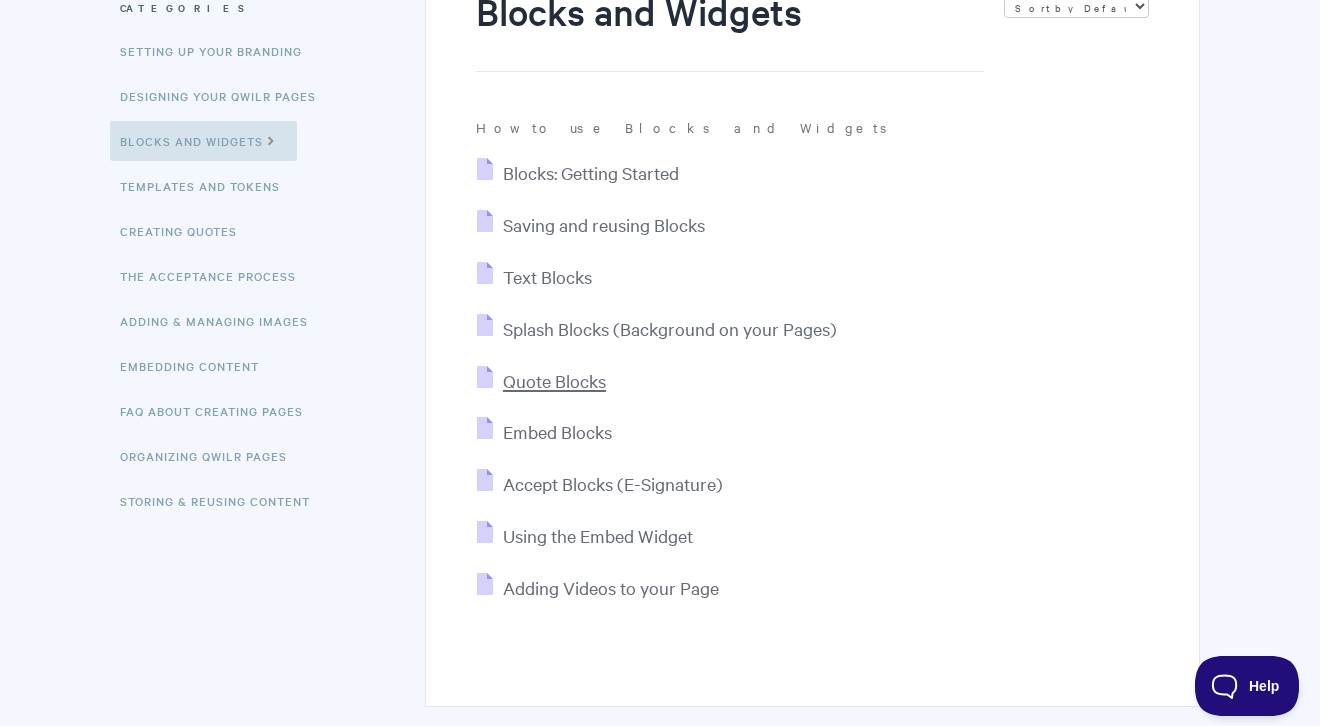 click on "Quote Blocks" at bounding box center [554, 380] 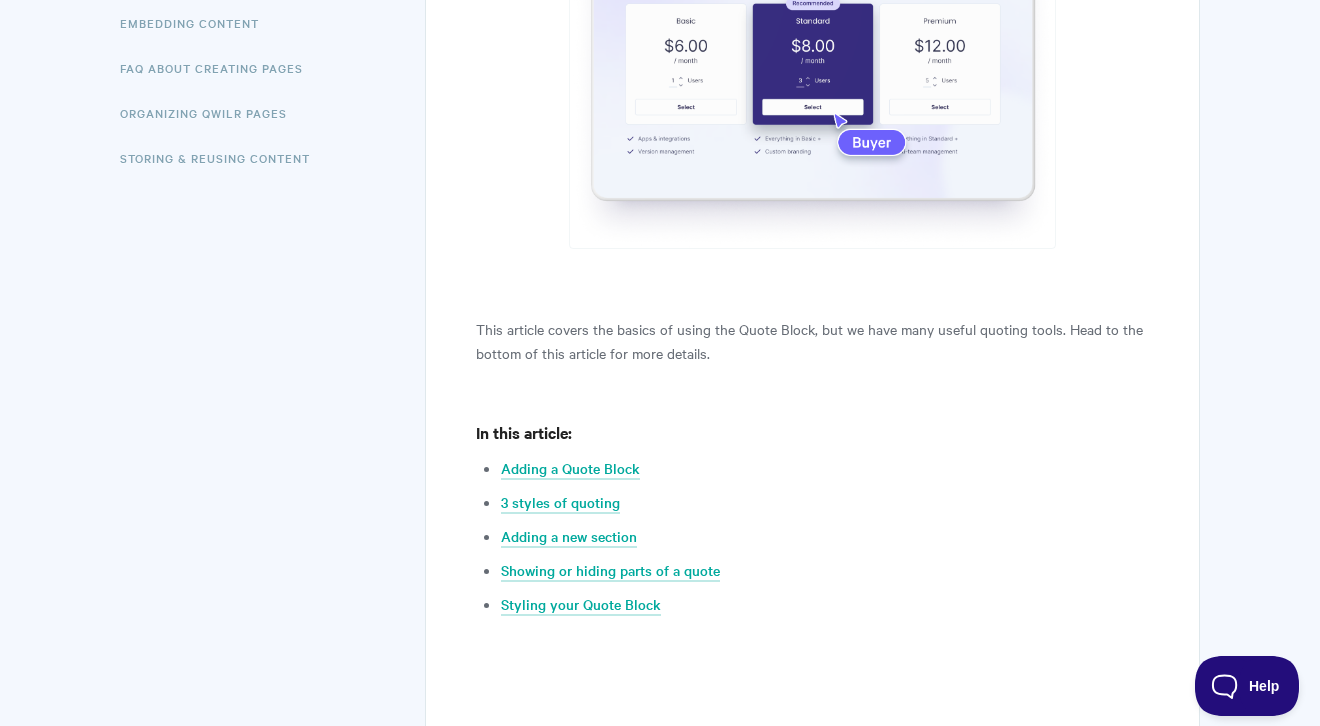 scroll, scrollTop: 641, scrollLeft: 0, axis: vertical 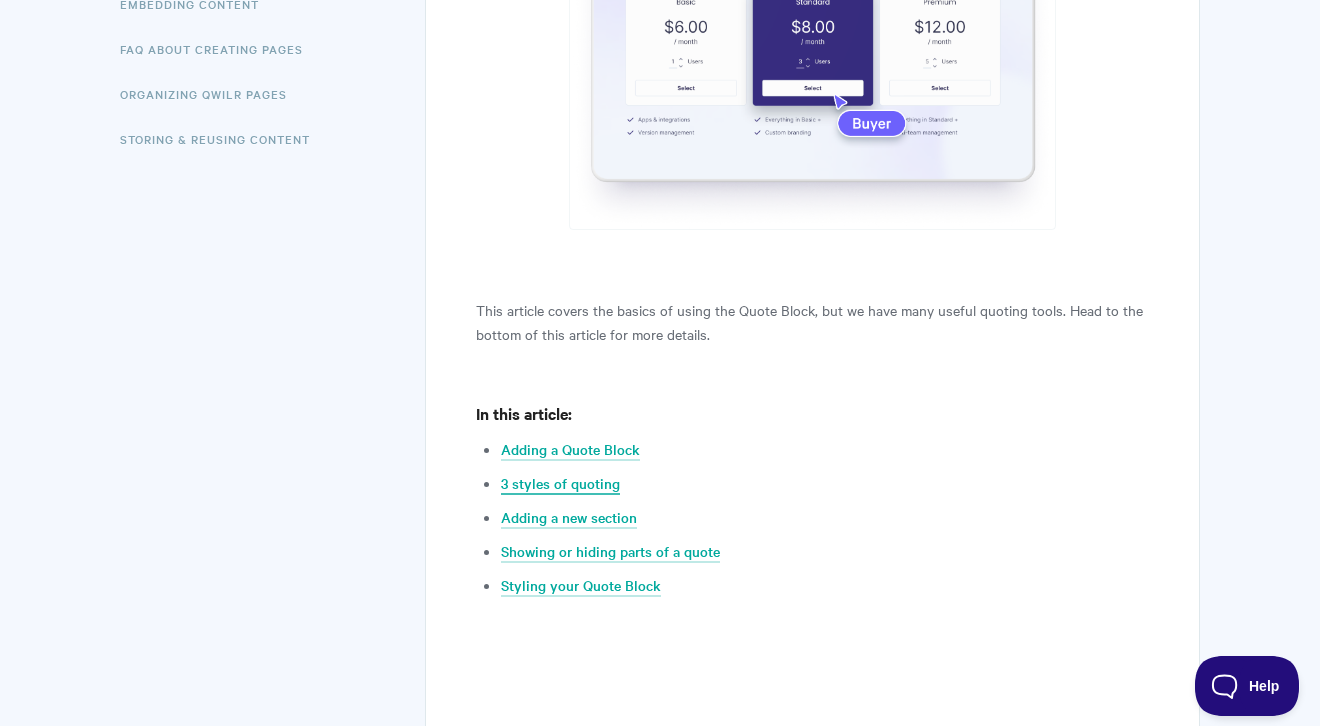 click on "3 styles of quoting" at bounding box center [560, 484] 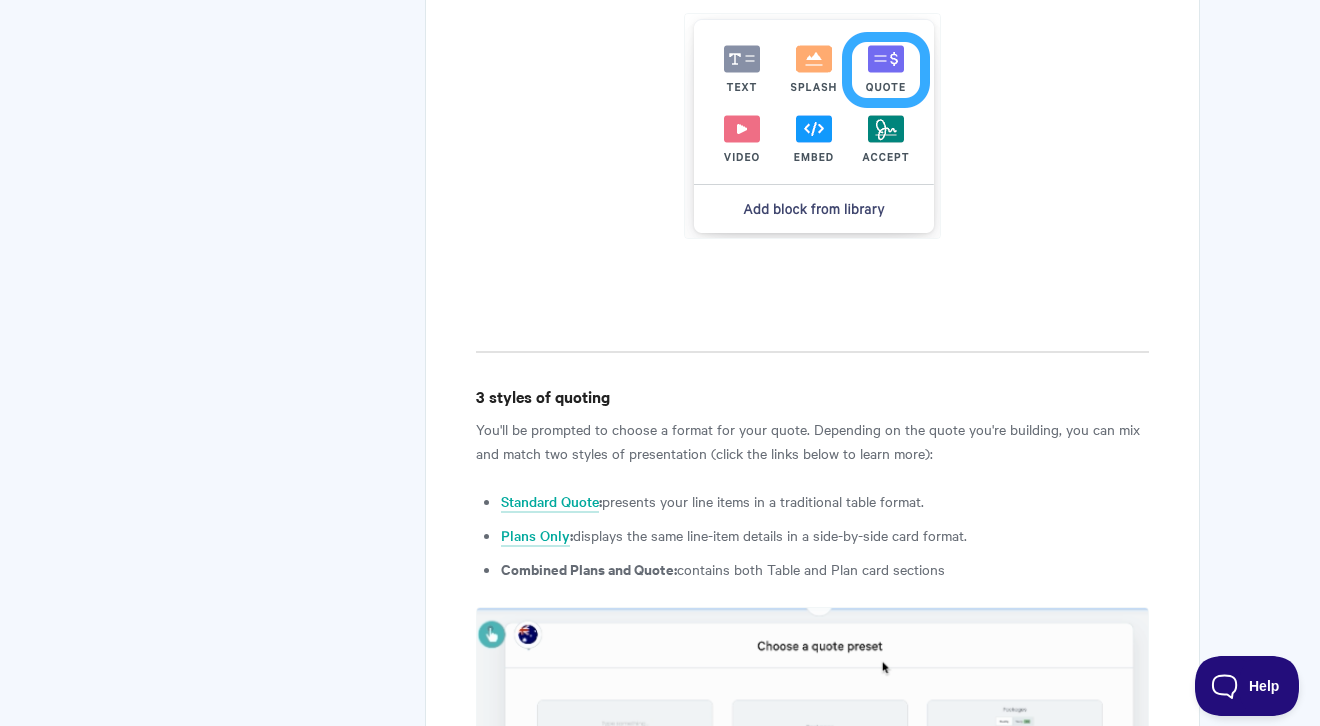 scroll, scrollTop: 1772, scrollLeft: 0, axis: vertical 